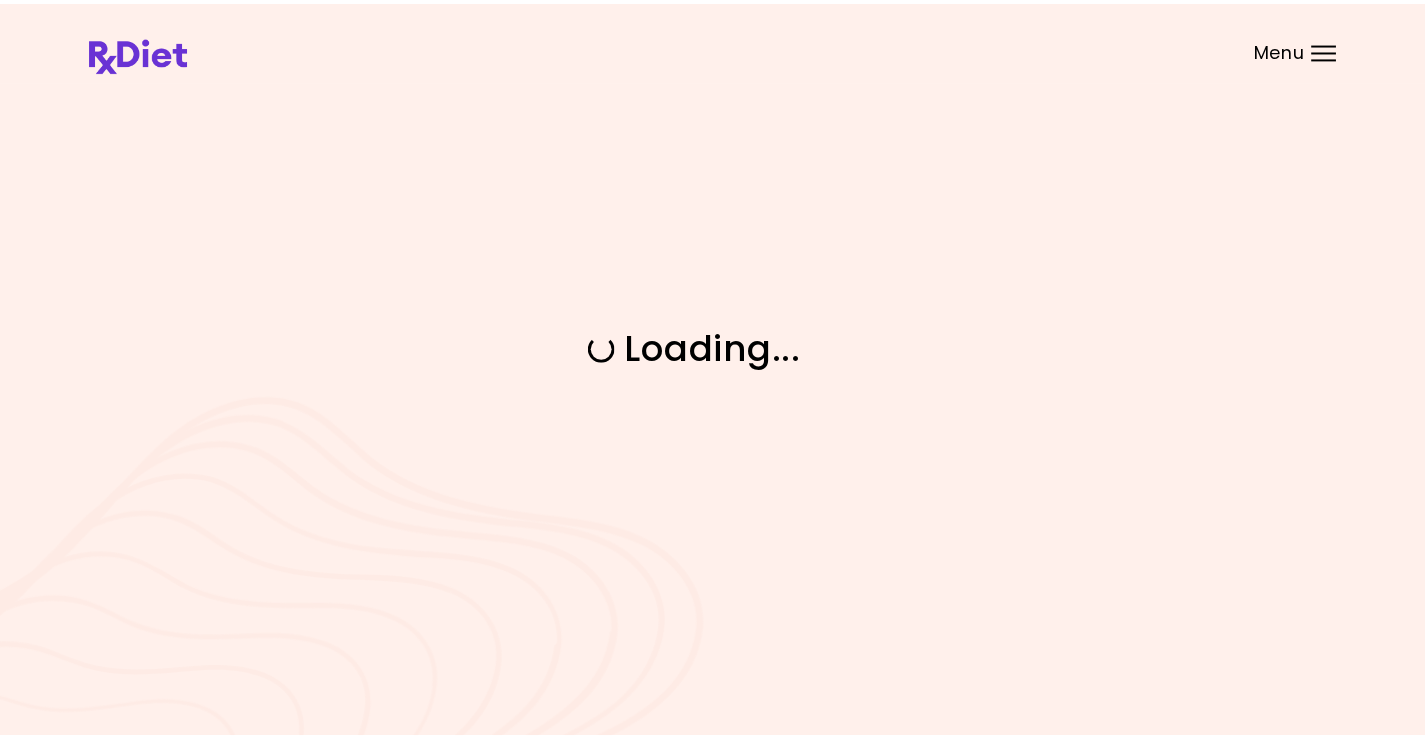 scroll, scrollTop: 0, scrollLeft: 0, axis: both 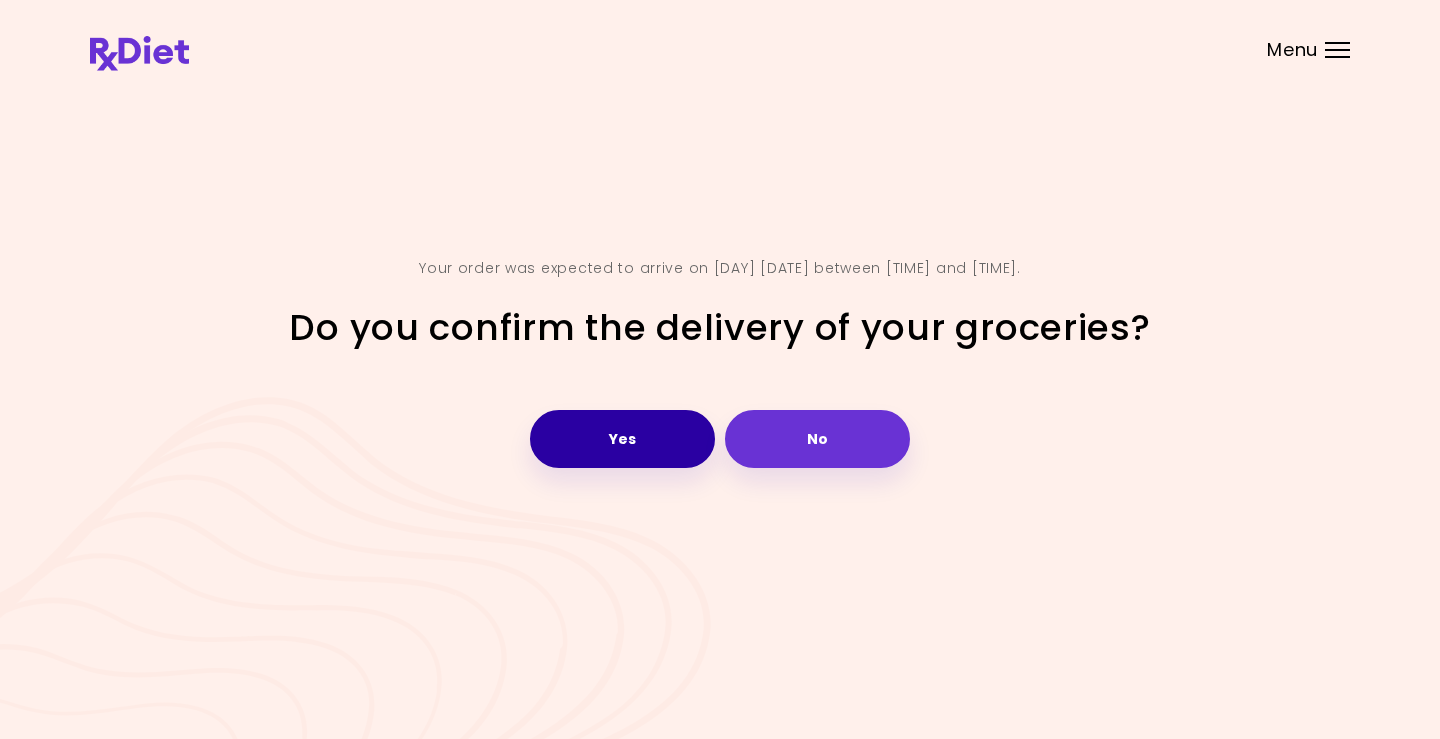 click on "Yes" at bounding box center [622, 439] 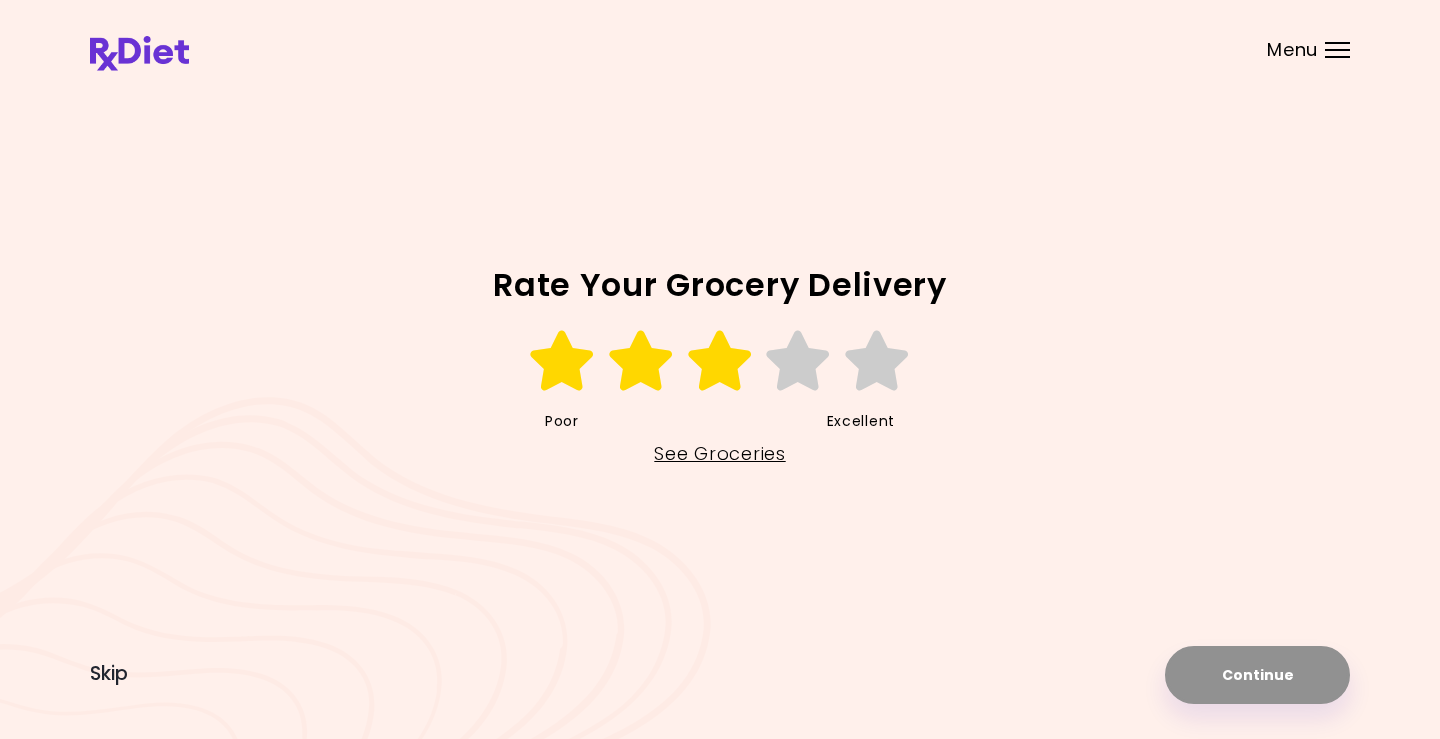 click at bounding box center [720, 361] 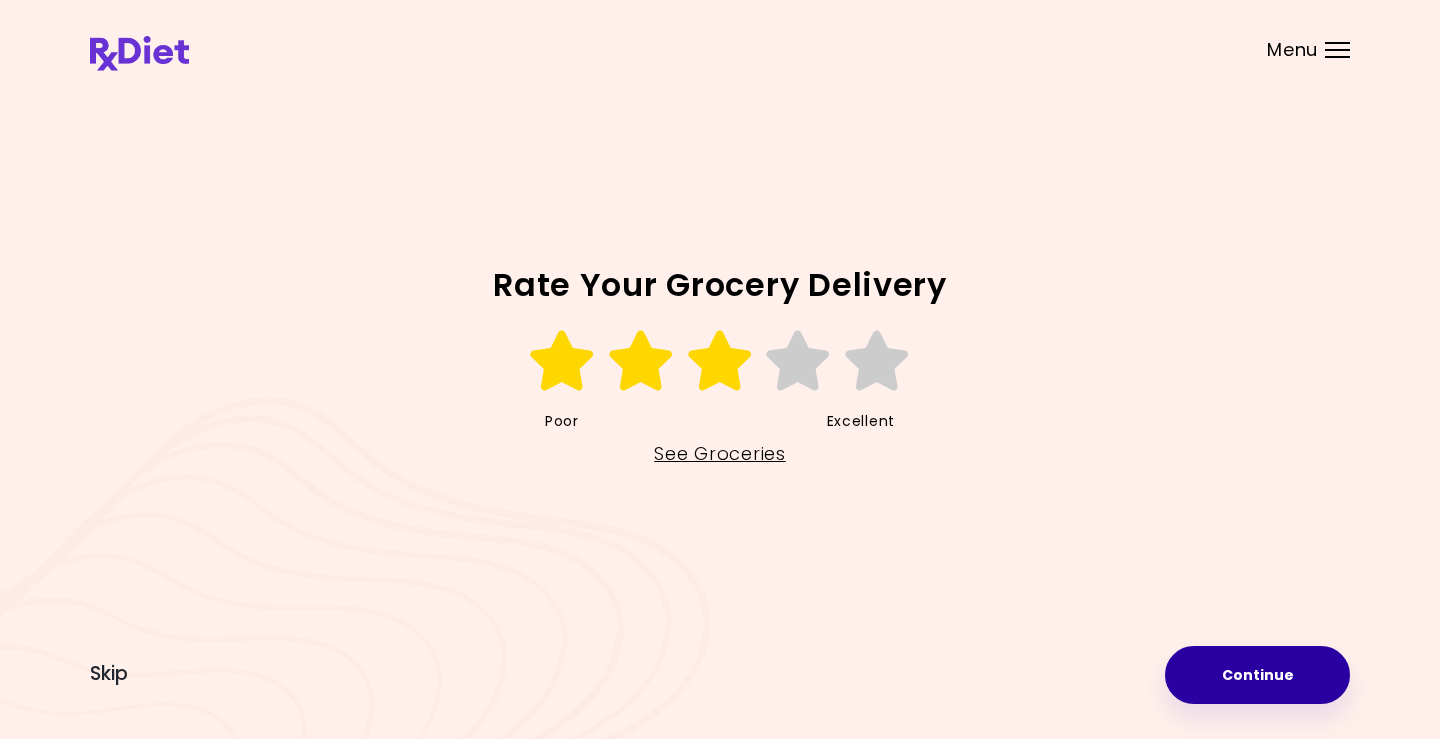 click on "Continue" at bounding box center [1257, 675] 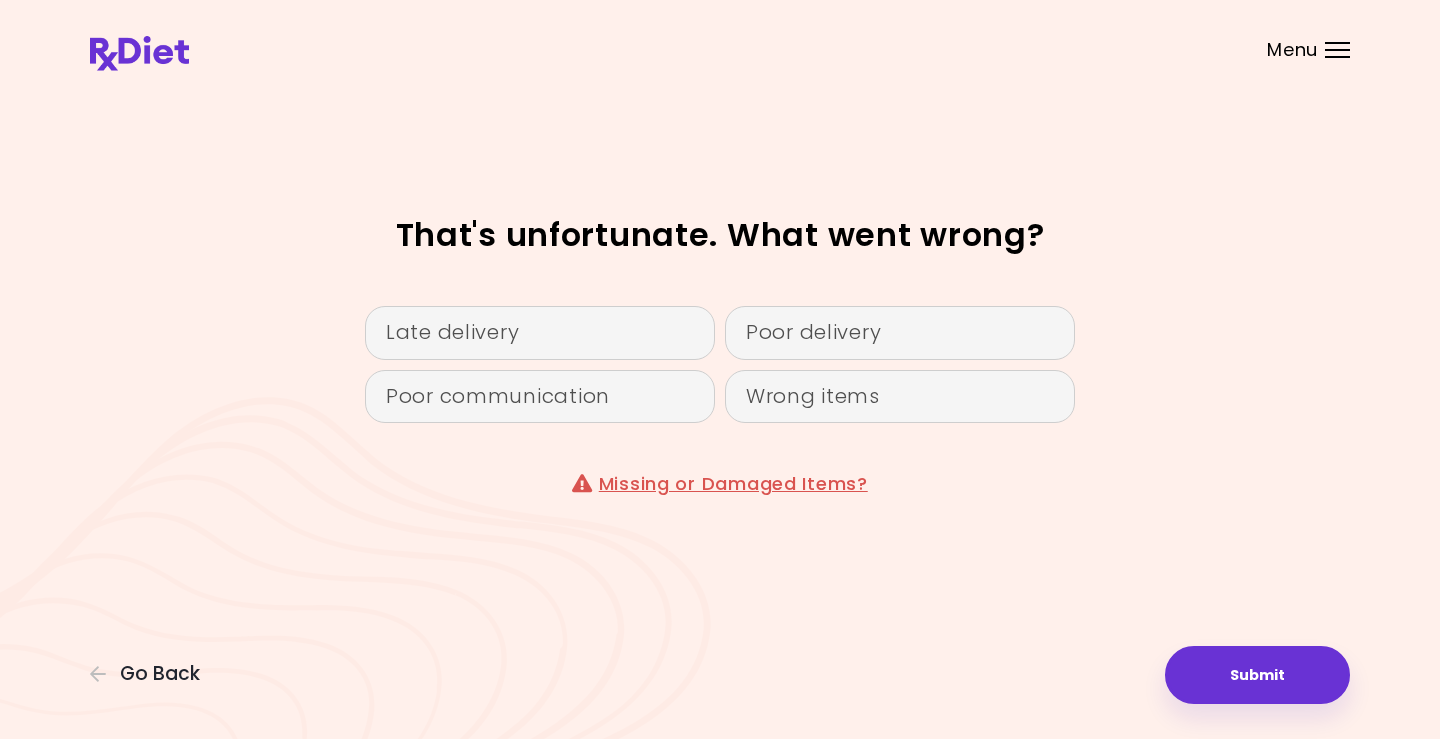 click on "Submit" at bounding box center [1257, 675] 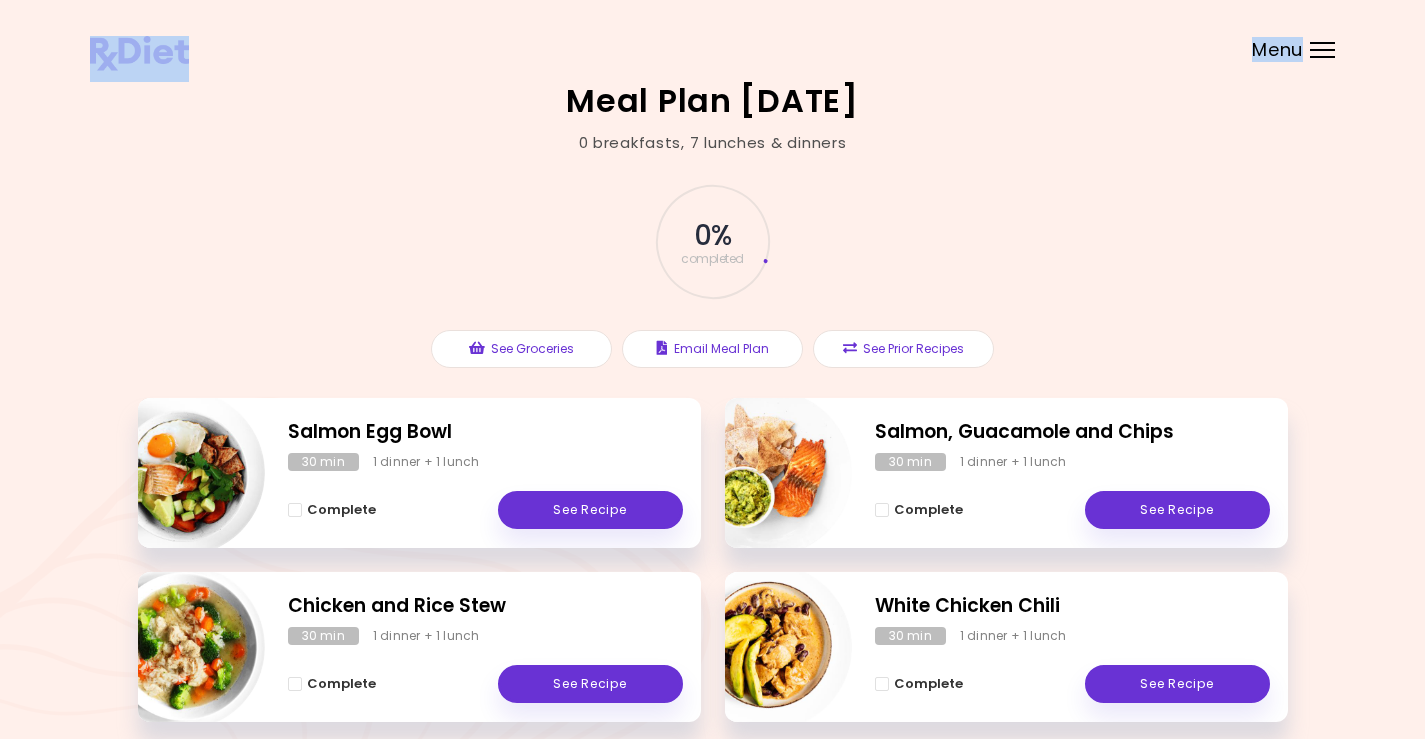 drag, startPoint x: 1320, startPoint y: 43, endPoint x: 1304, endPoint y: 71, distance: 32.24903 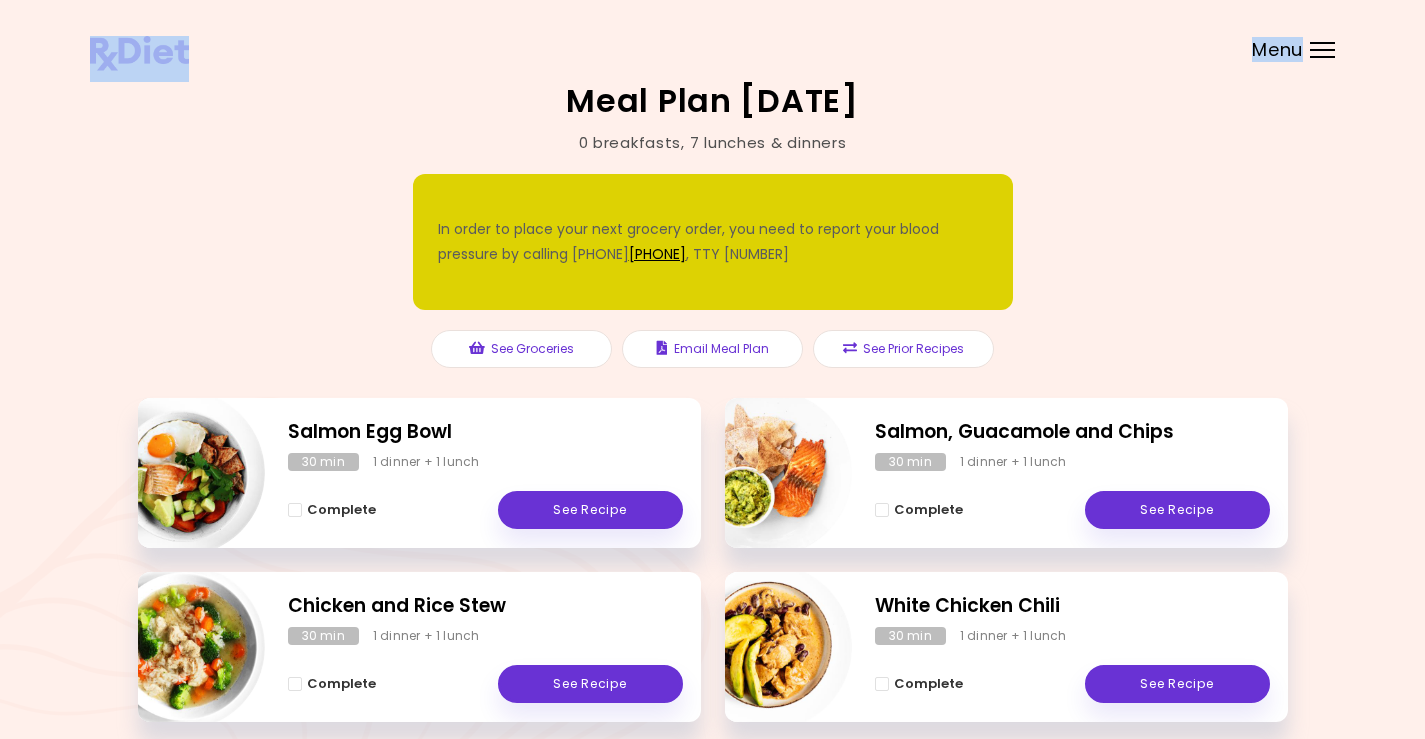 click on "Menu" at bounding box center (1277, 50) 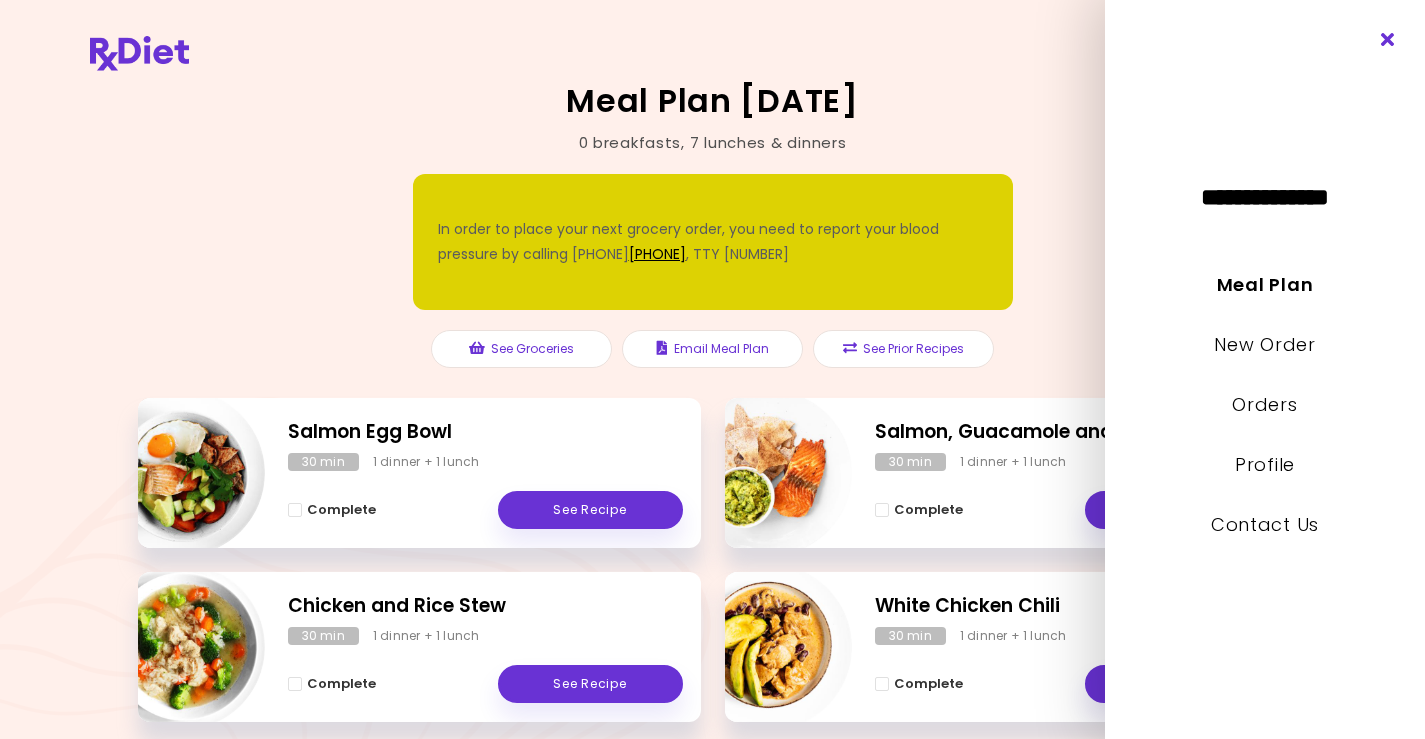 click at bounding box center (1388, 40) 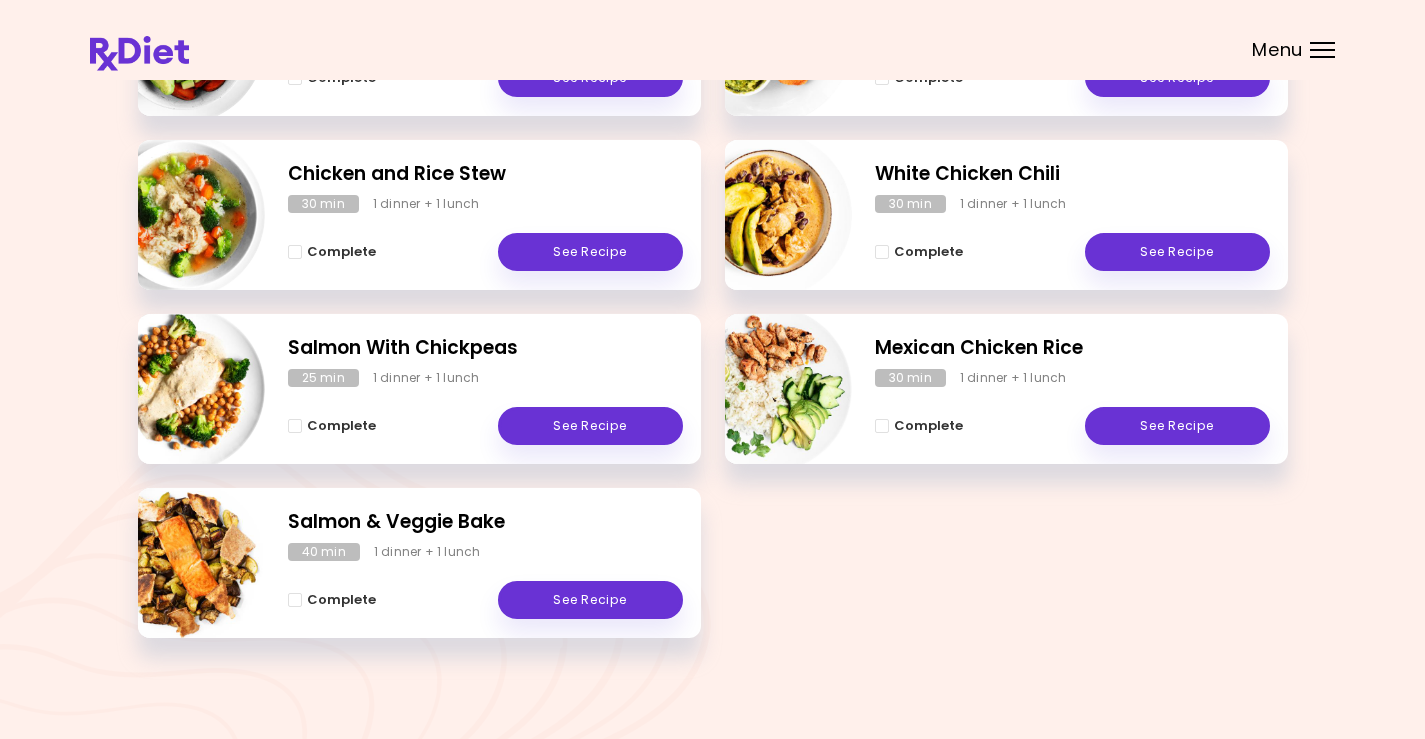 scroll, scrollTop: 440, scrollLeft: 0, axis: vertical 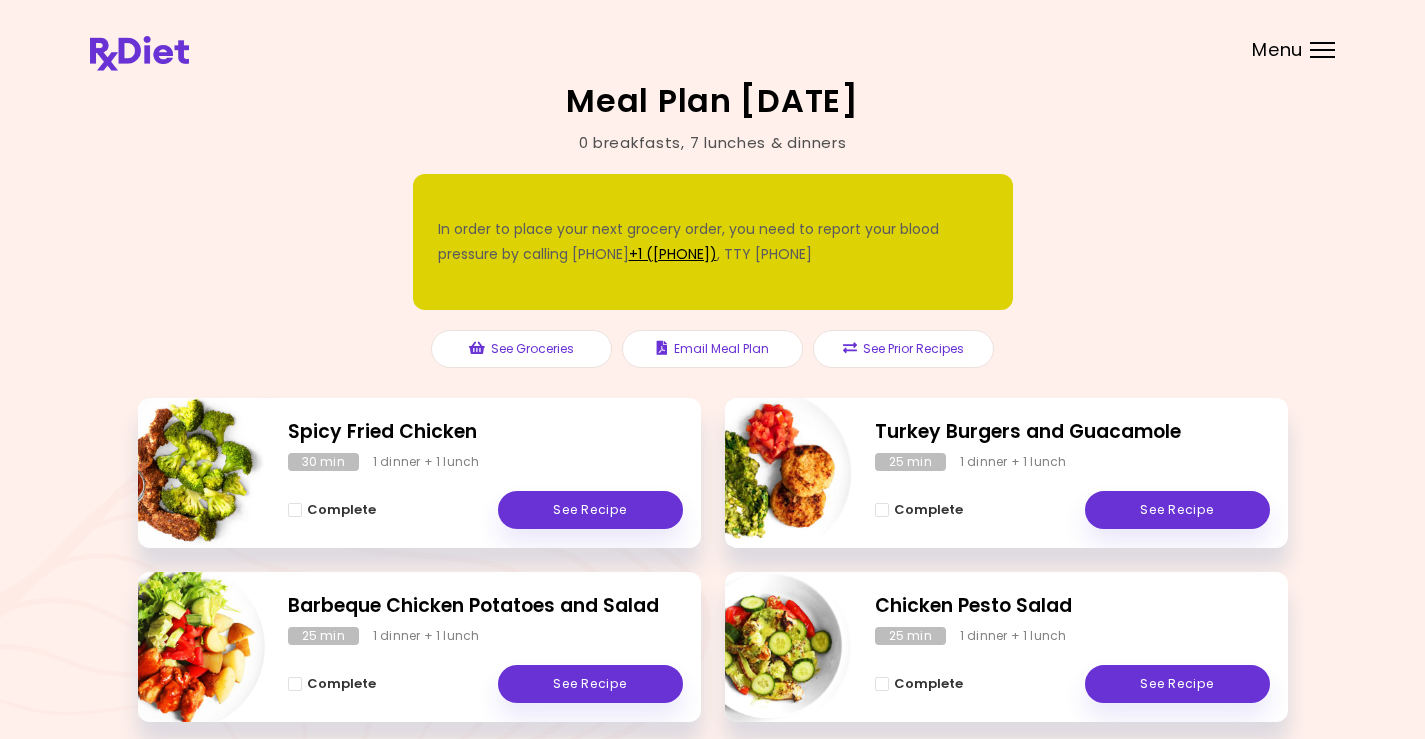 click on "Menu" at bounding box center (1322, 50) 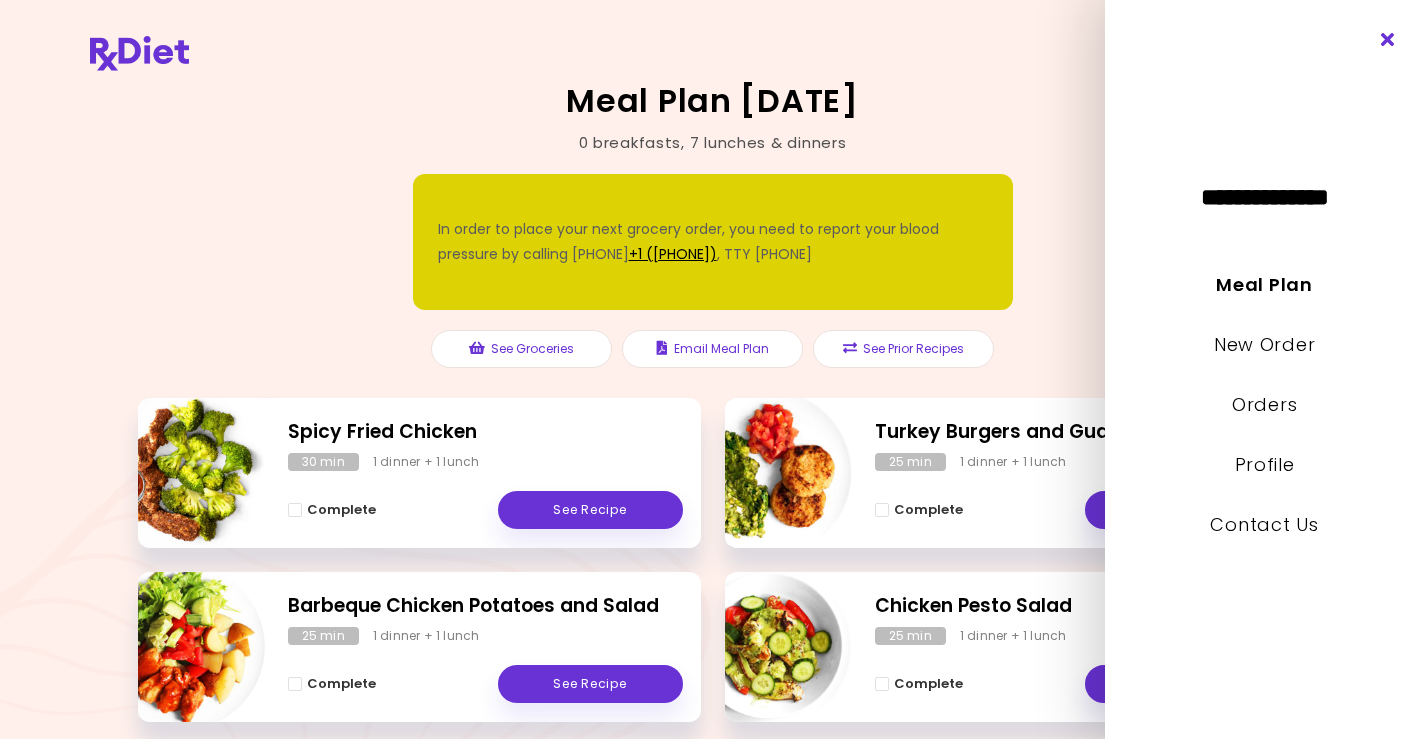 click at bounding box center (1388, 40) 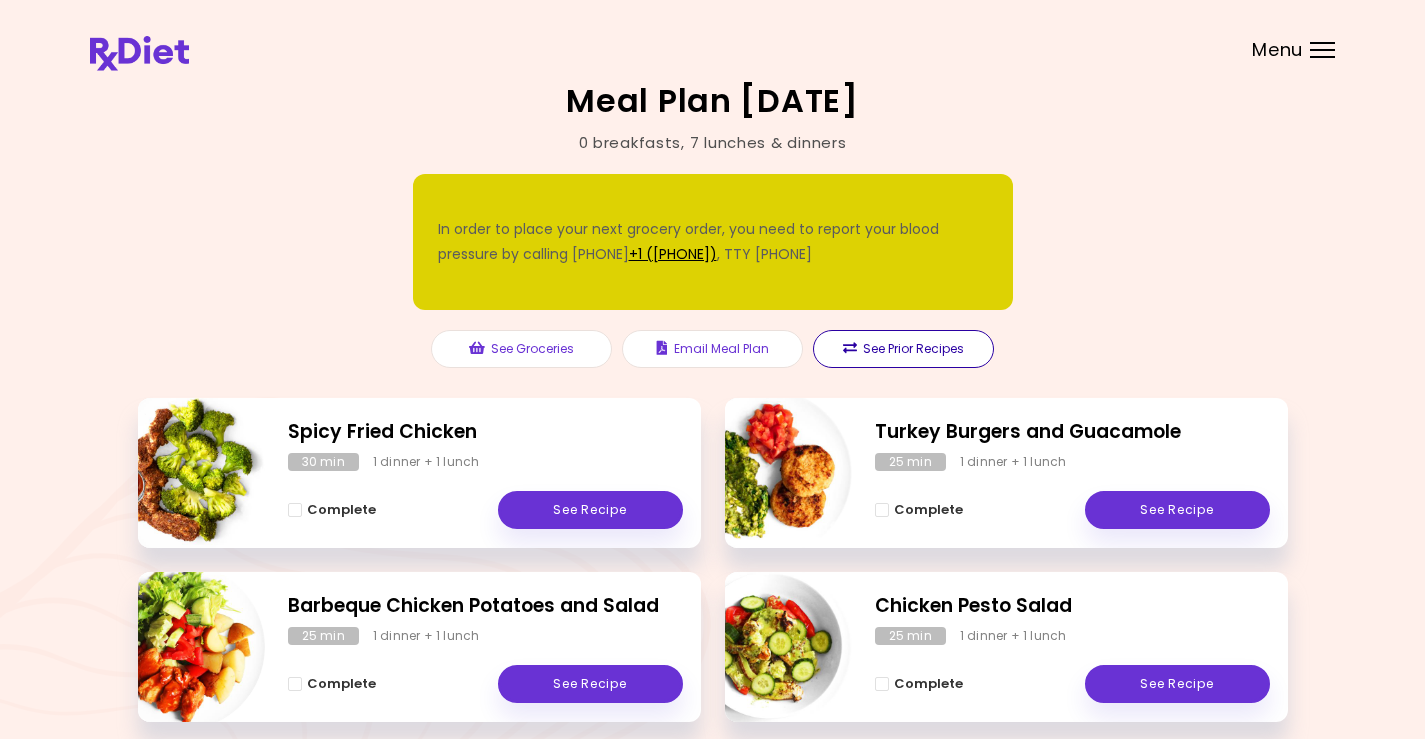 click on "See Prior Recipes" at bounding box center [903, 349] 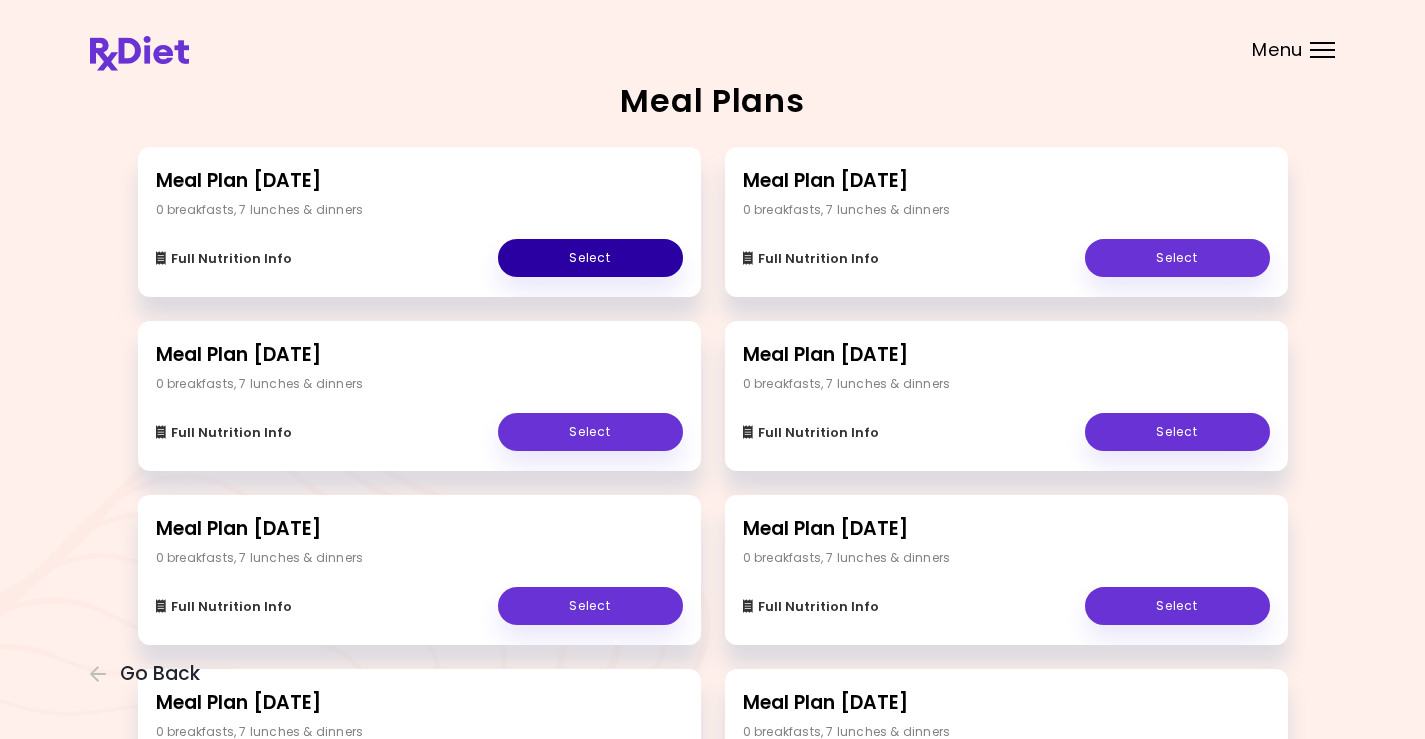 click on "Select" at bounding box center [590, 258] 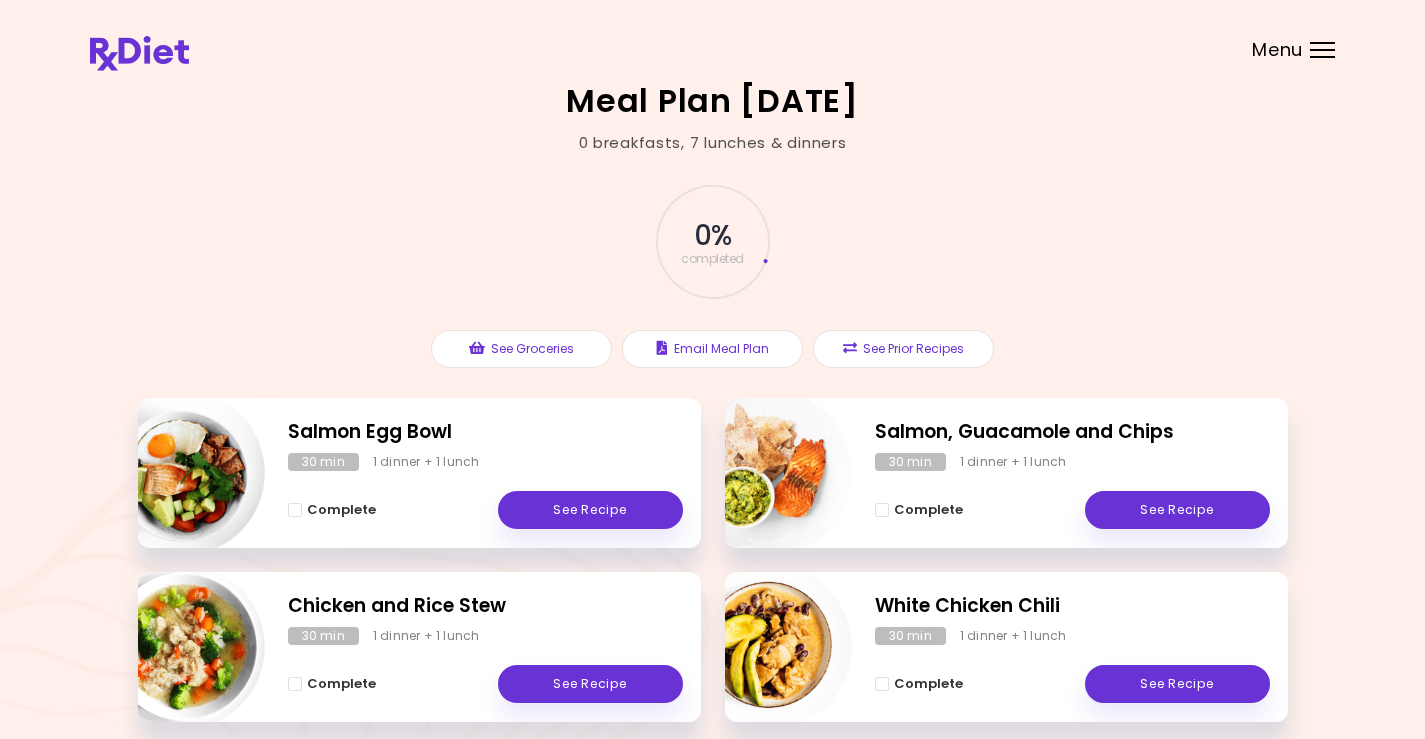 click on "Menu" at bounding box center [1277, 50] 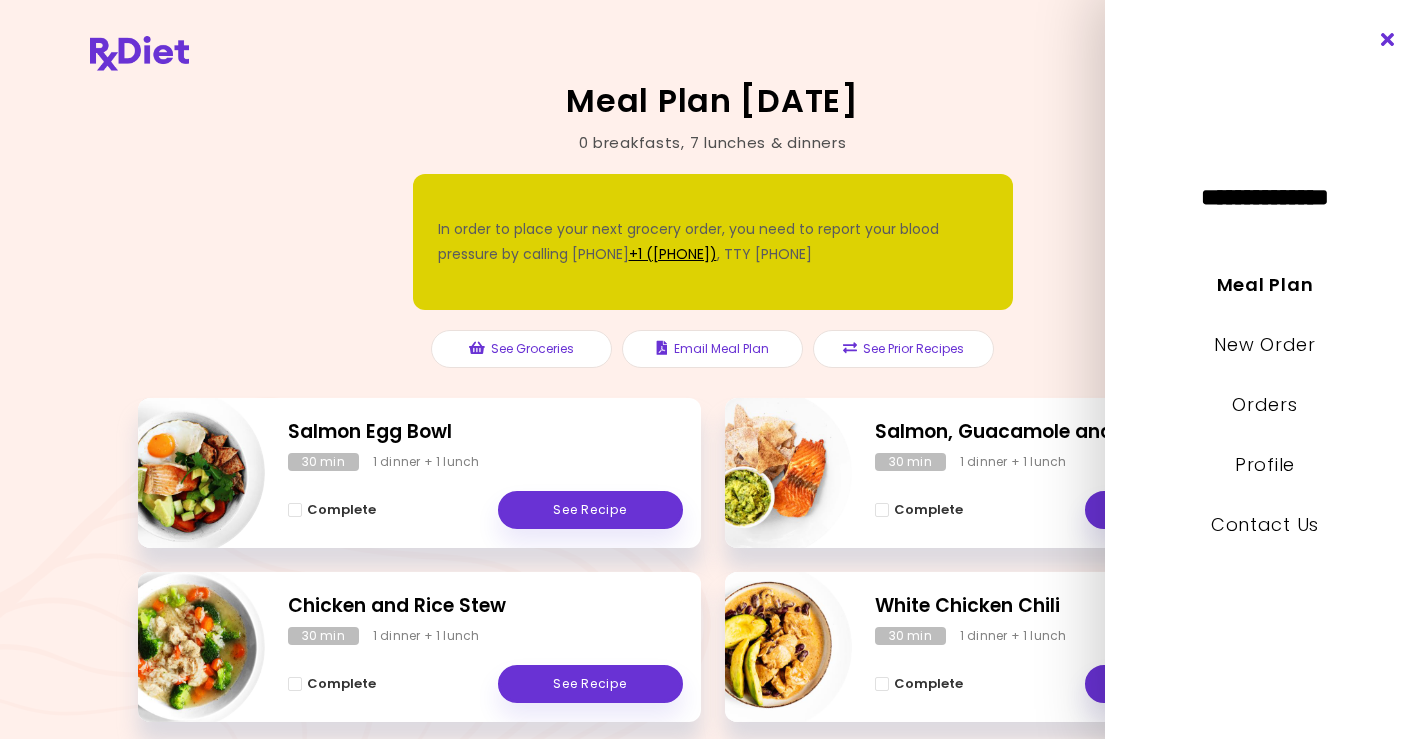 click at bounding box center (1388, 40) 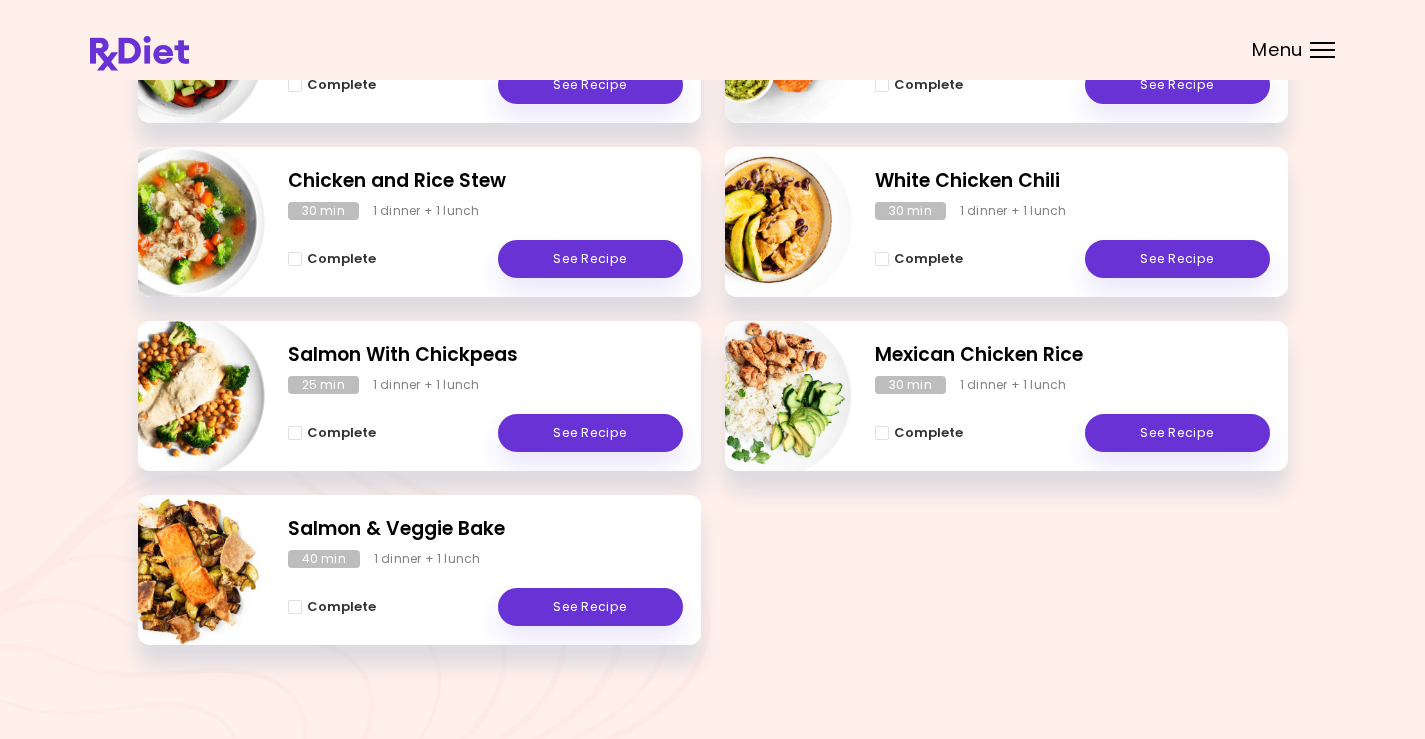 scroll, scrollTop: 440, scrollLeft: 0, axis: vertical 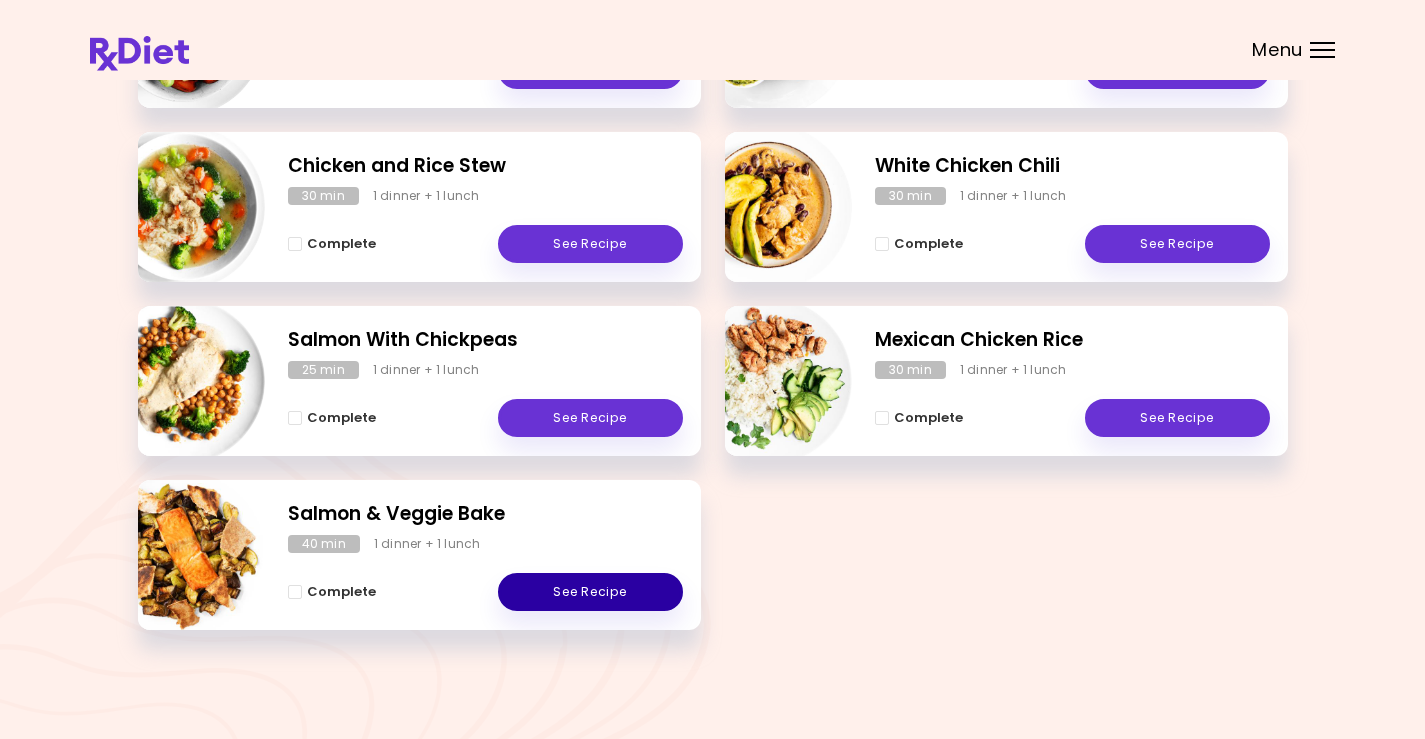 click on "See Recipe" at bounding box center [590, 592] 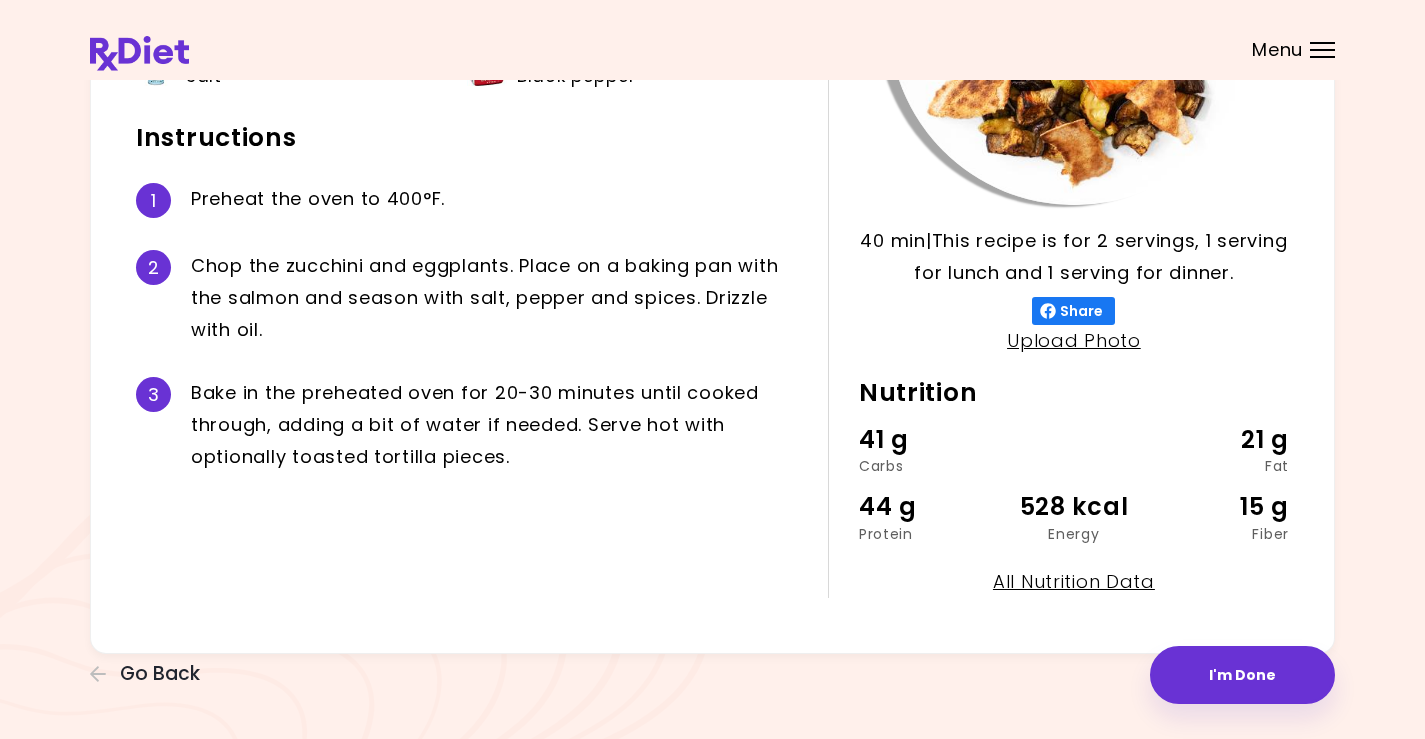 scroll, scrollTop: 0, scrollLeft: 0, axis: both 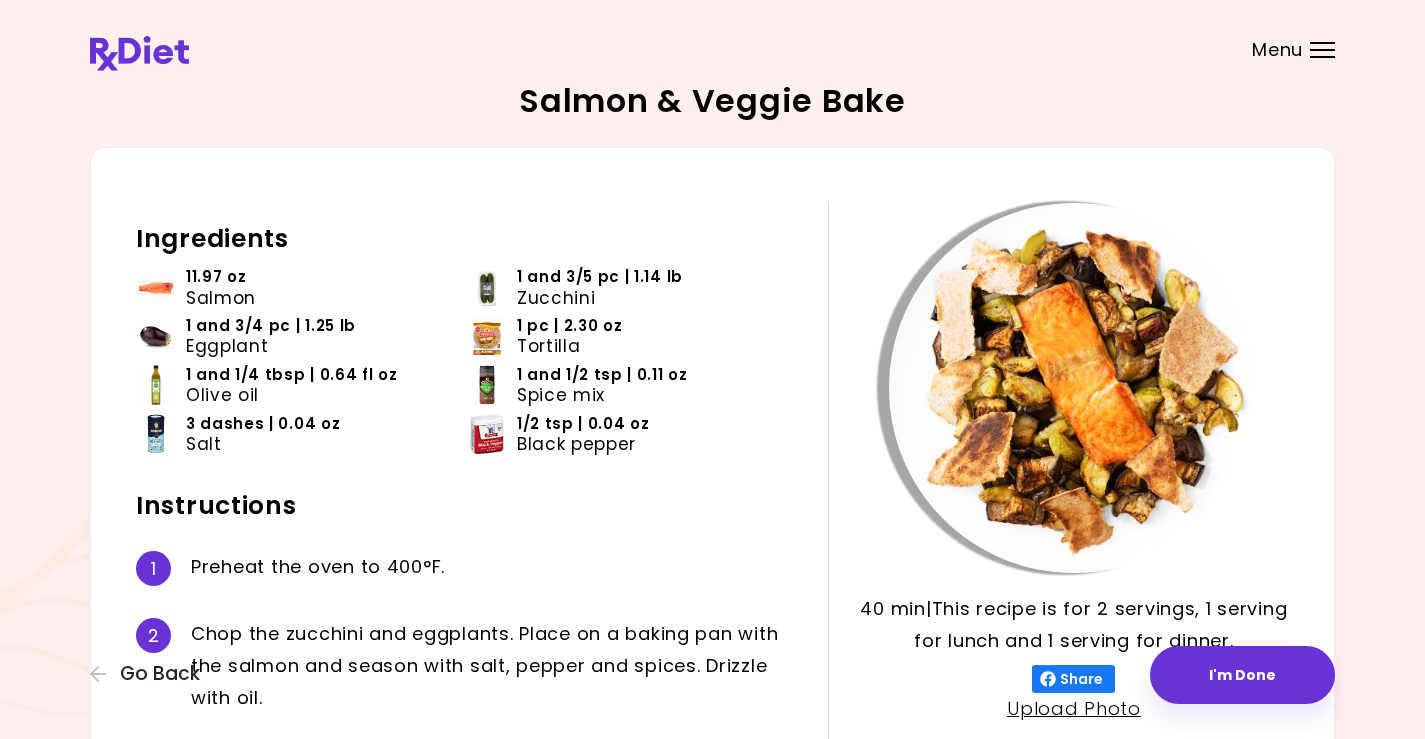 click on "1 P r e h e a t   t h e   o v e n   t o   4 0 0 ° F ." at bounding box center (467, 568) 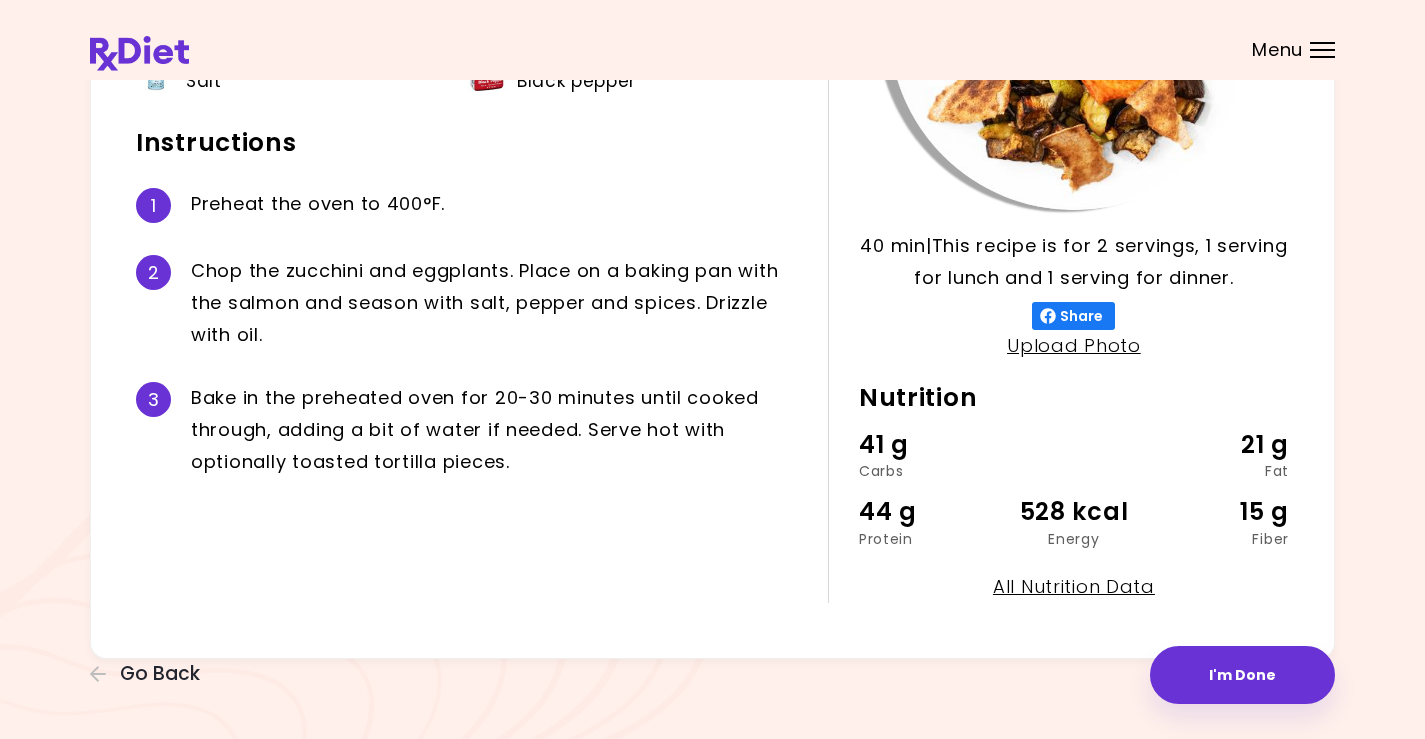 scroll, scrollTop: 368, scrollLeft: 0, axis: vertical 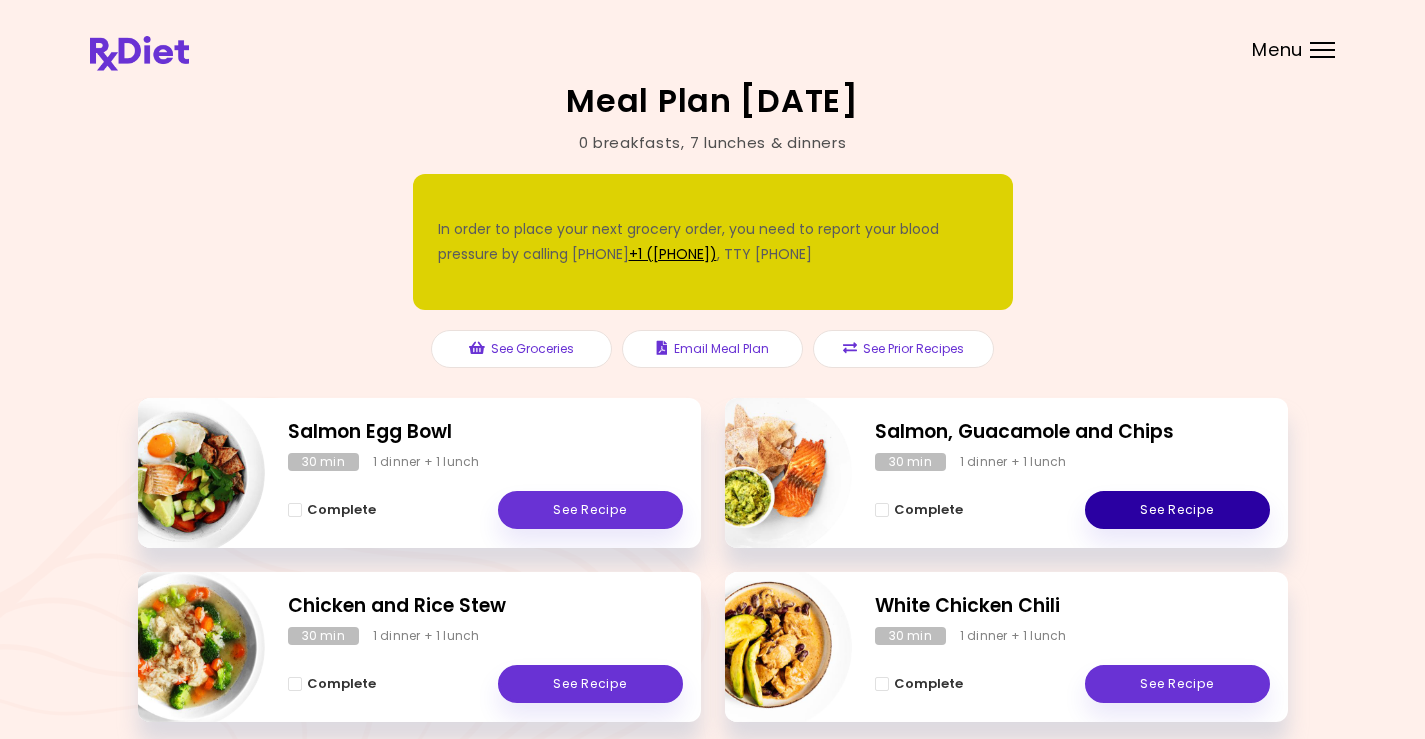 click on "See Recipe" at bounding box center (1177, 510) 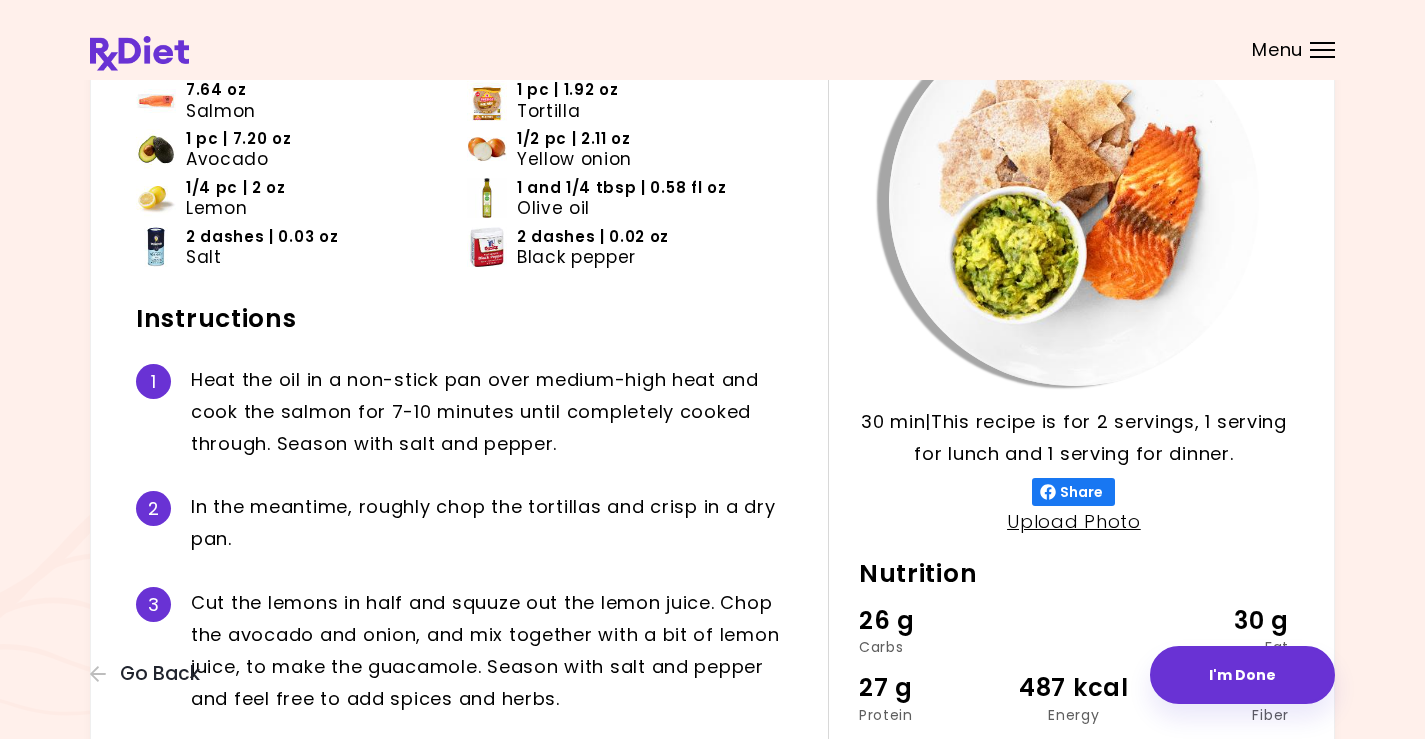 scroll, scrollTop: 195, scrollLeft: 0, axis: vertical 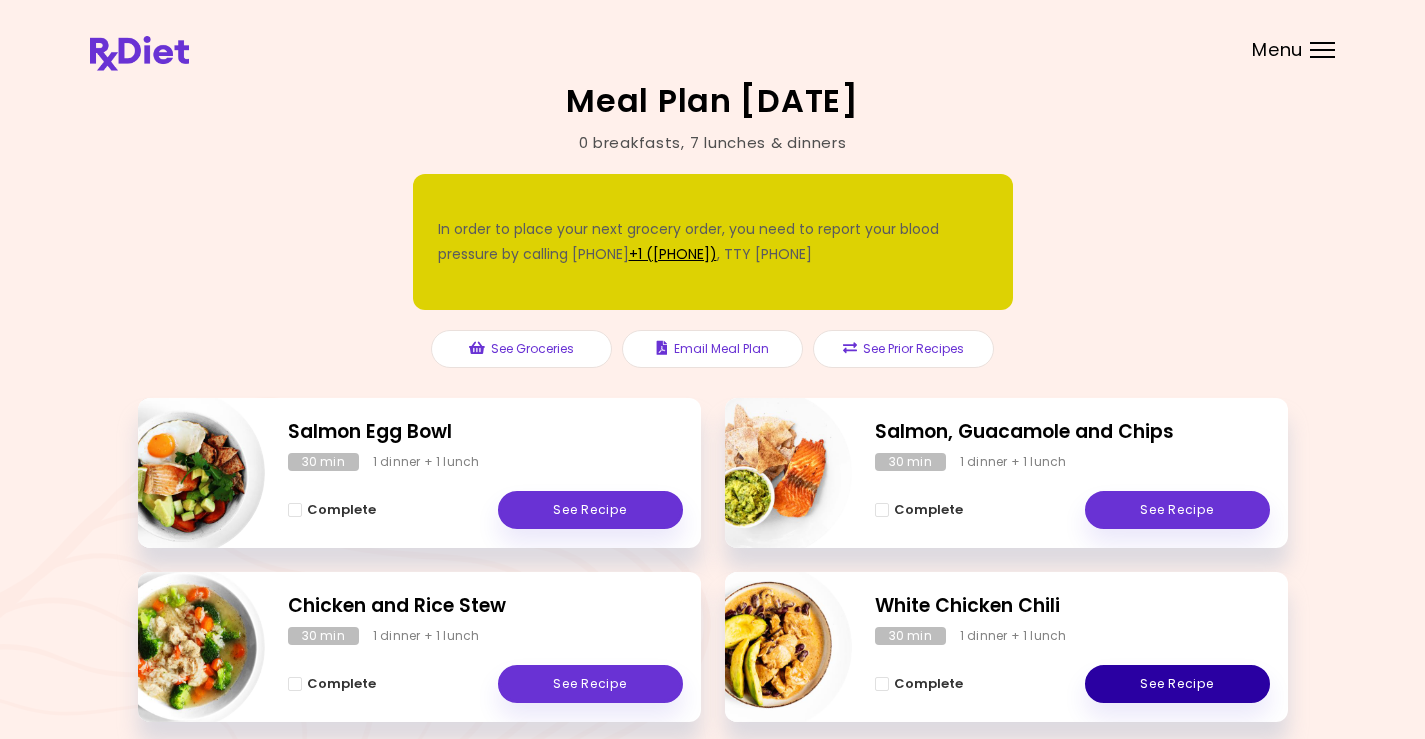 click on "See Recipe" at bounding box center [1177, 684] 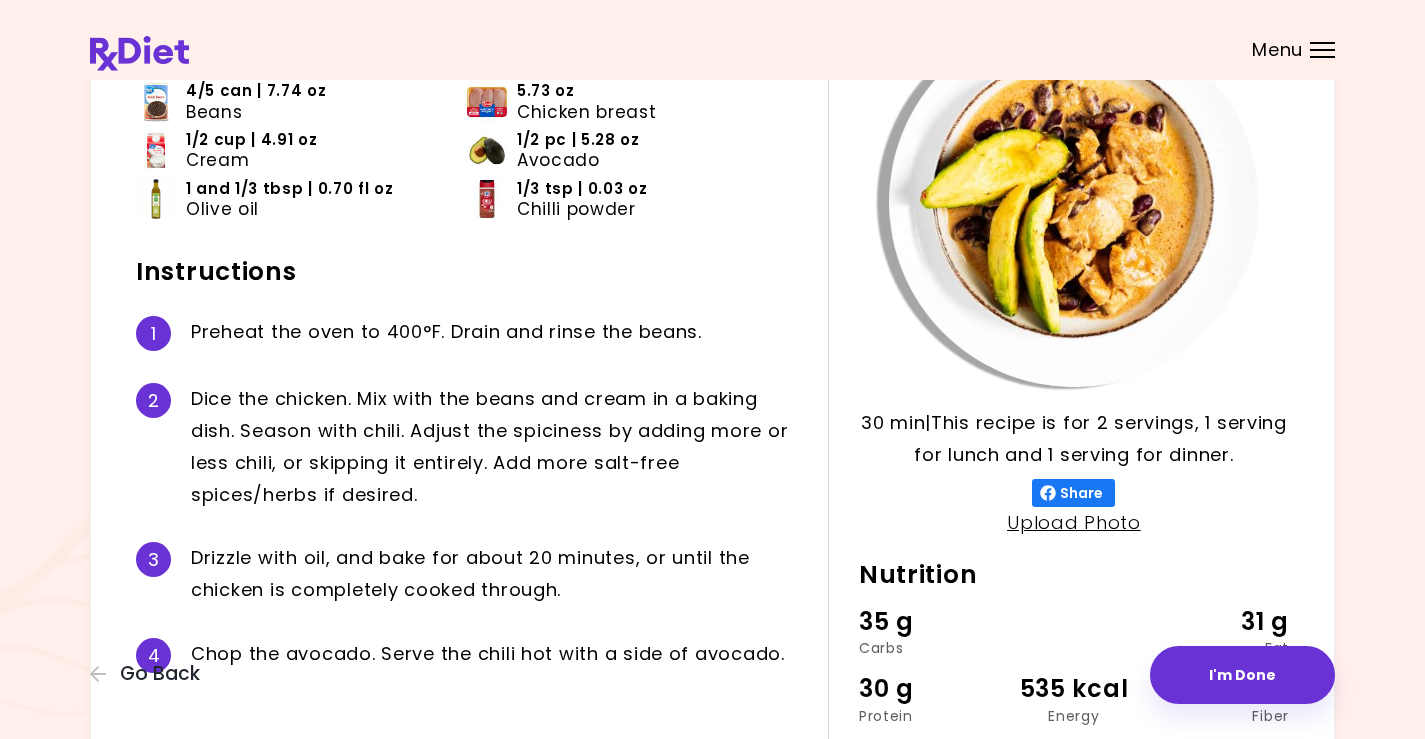 scroll, scrollTop: 187, scrollLeft: 0, axis: vertical 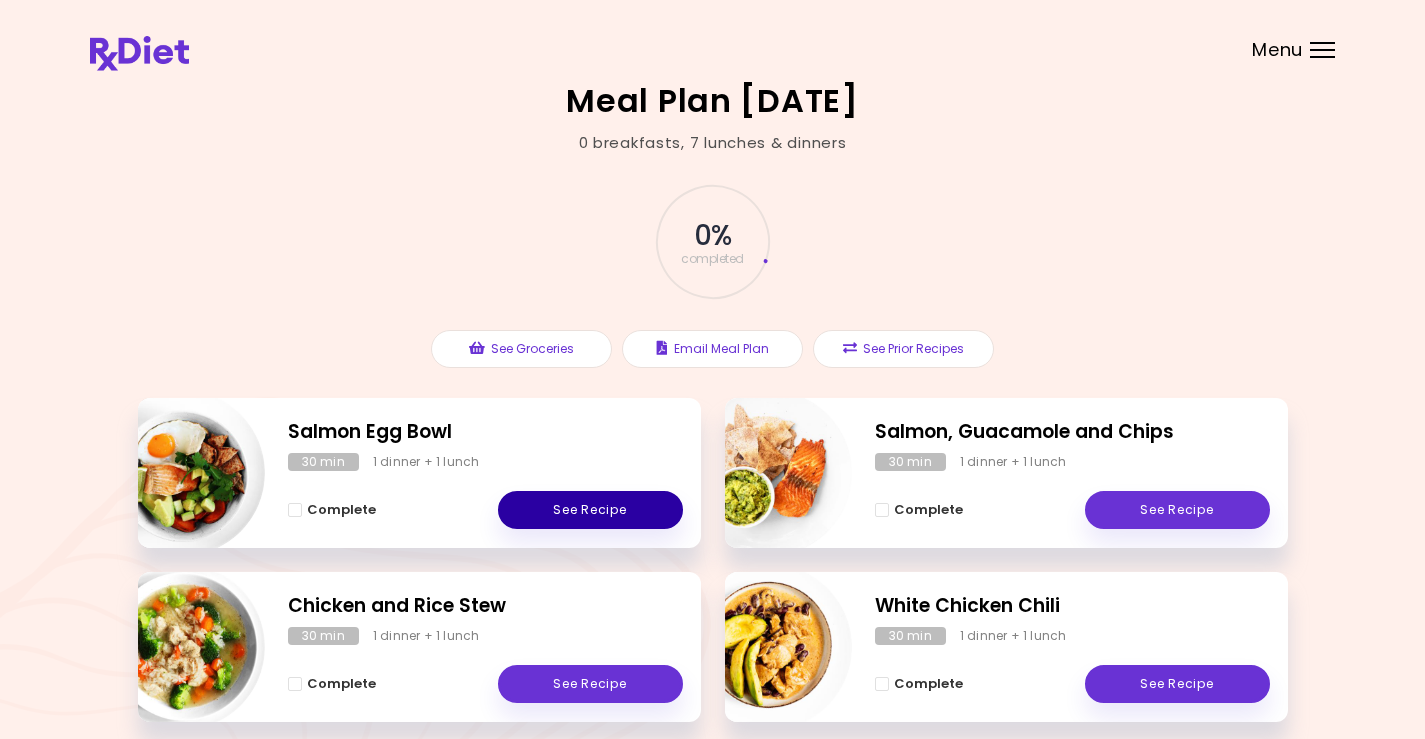 click on "See Recipe" at bounding box center [590, 510] 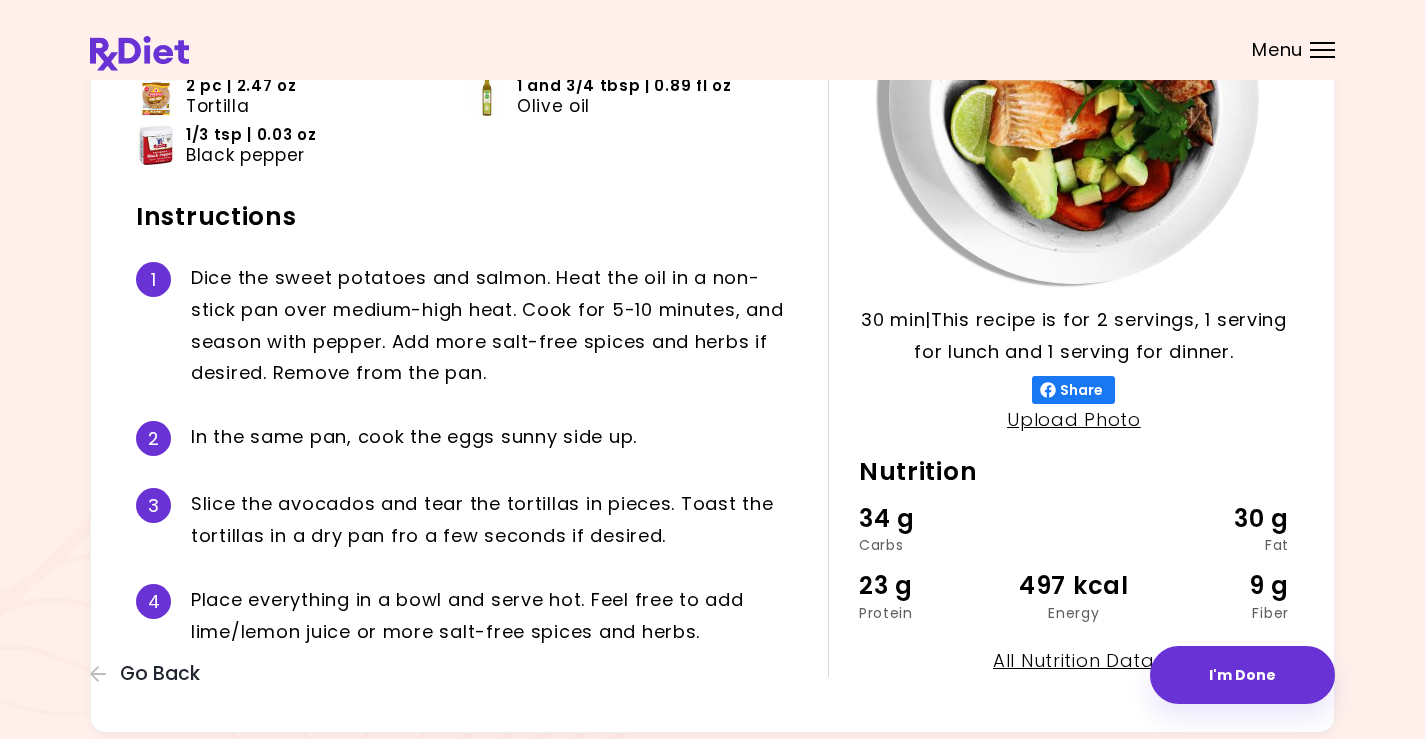 scroll, scrollTop: 294, scrollLeft: 0, axis: vertical 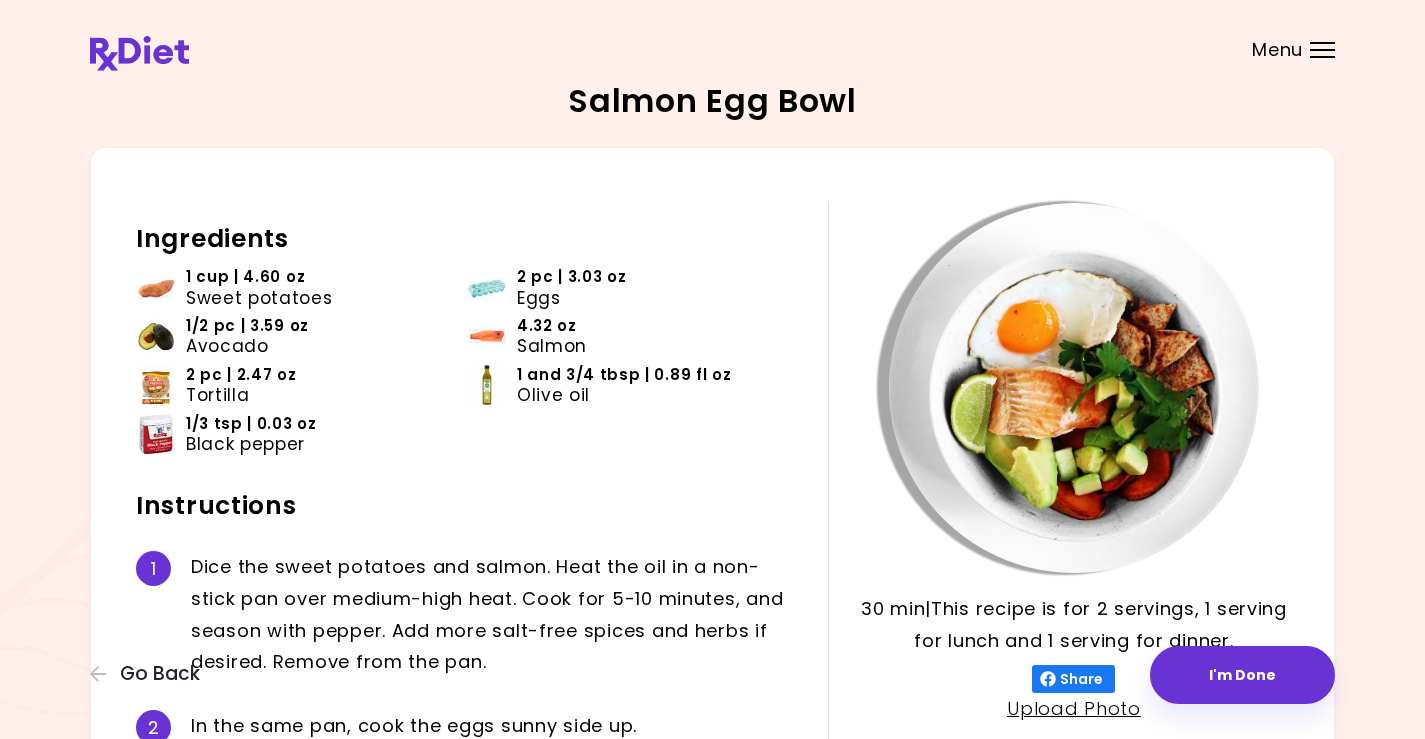 drag, startPoint x: 767, startPoint y: 280, endPoint x: 772, endPoint y: 256, distance: 24.5153 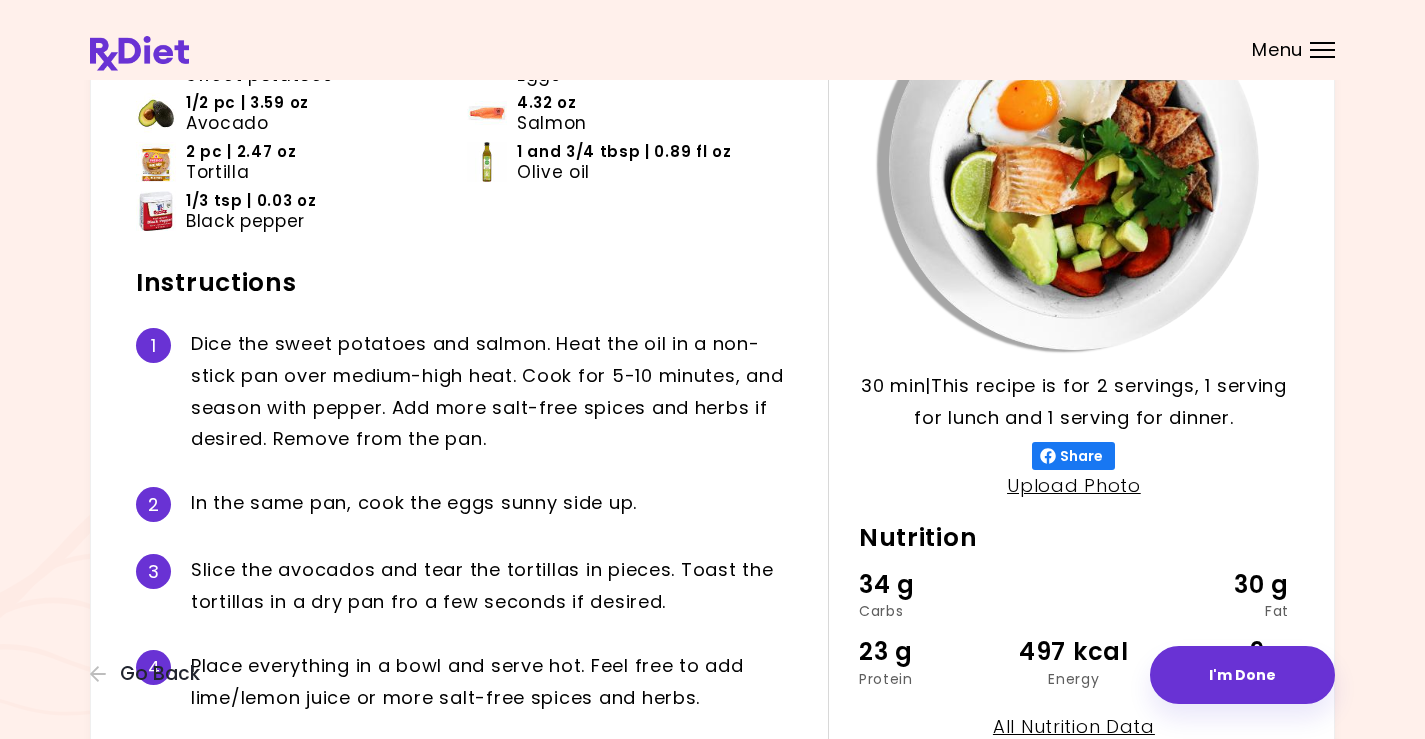 scroll, scrollTop: 225, scrollLeft: 0, axis: vertical 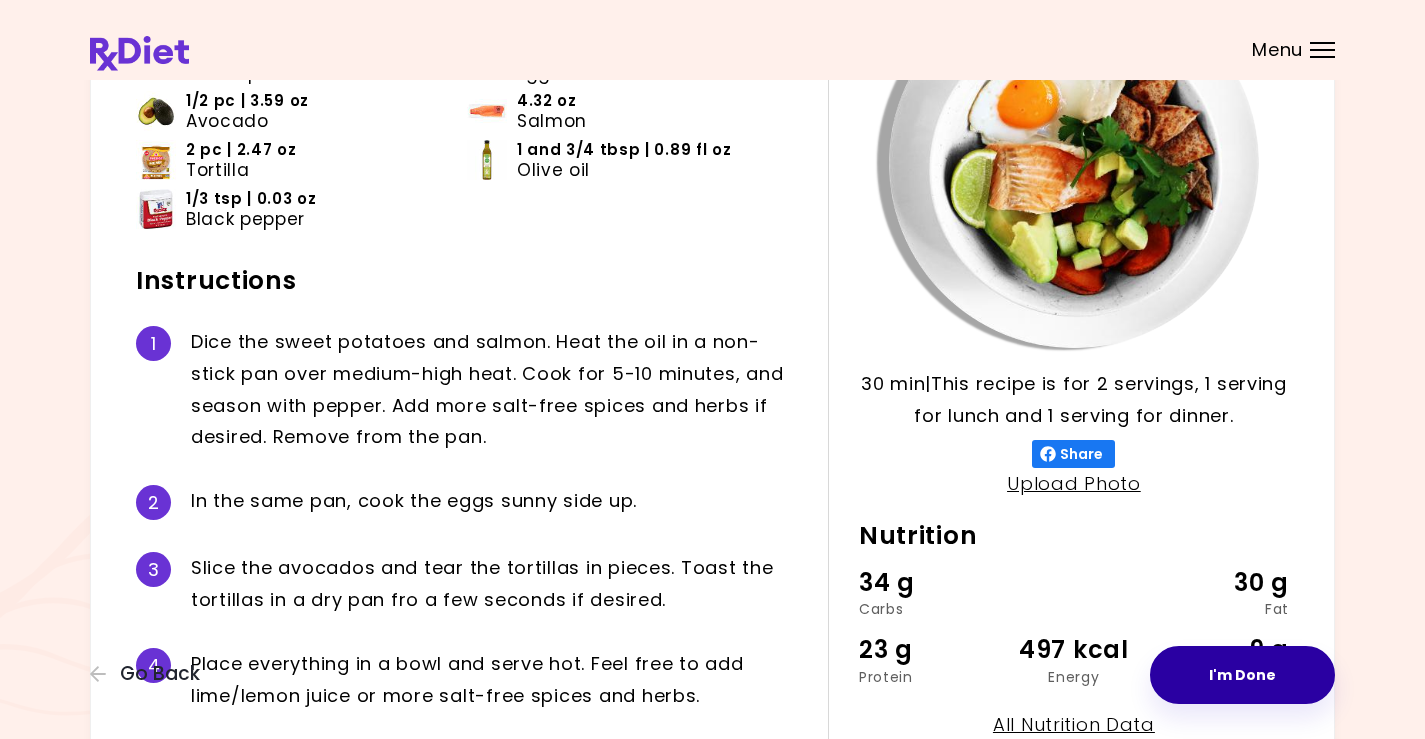 drag, startPoint x: 1229, startPoint y: 682, endPoint x: 1235, endPoint y: 691, distance: 10.816654 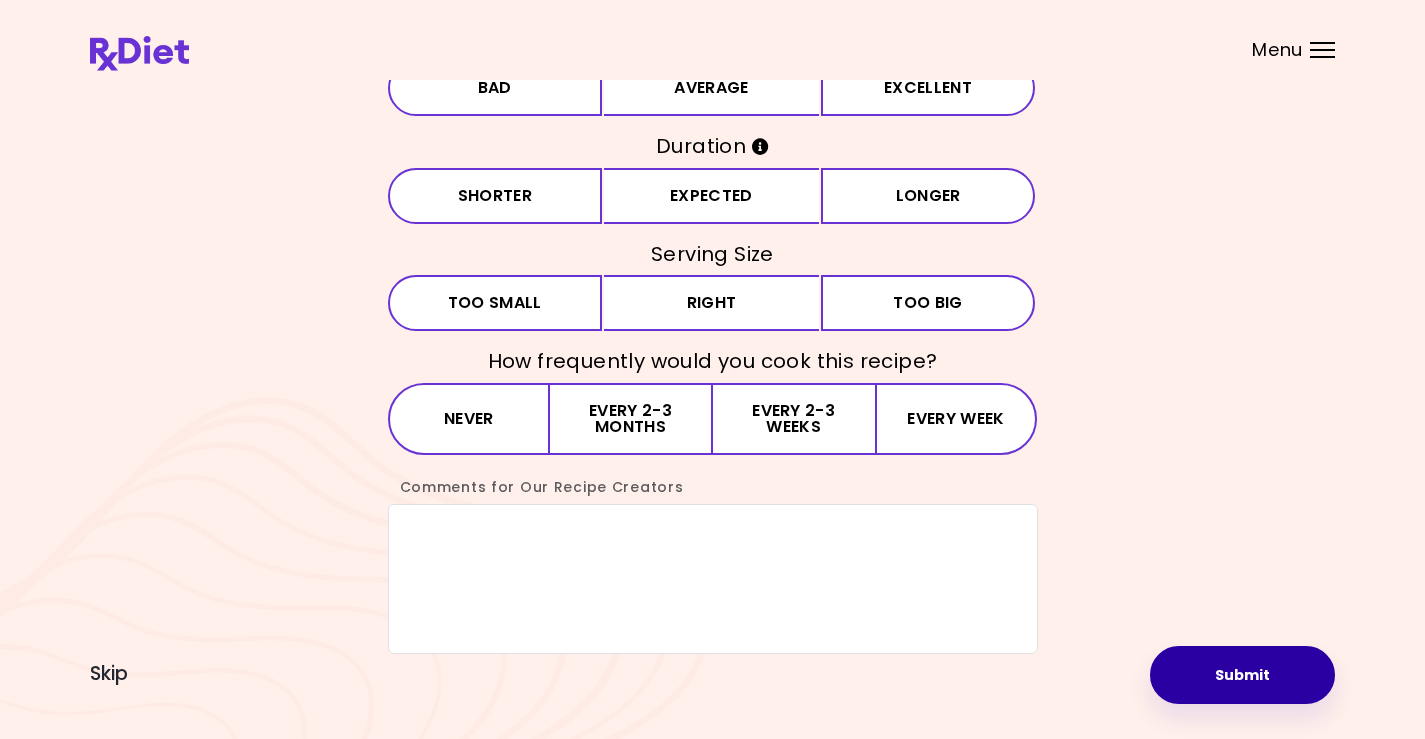 scroll, scrollTop: 0, scrollLeft: 0, axis: both 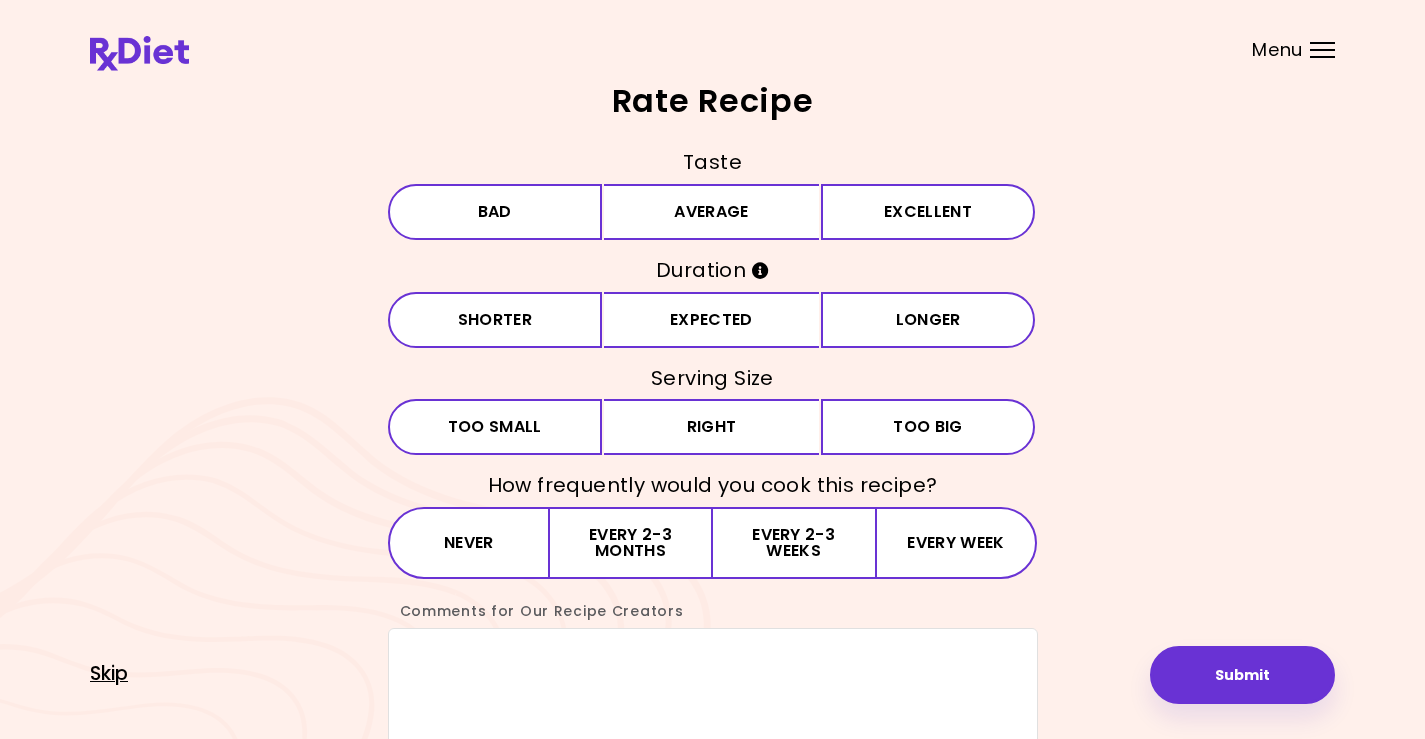 click on "Skip" at bounding box center [109, 674] 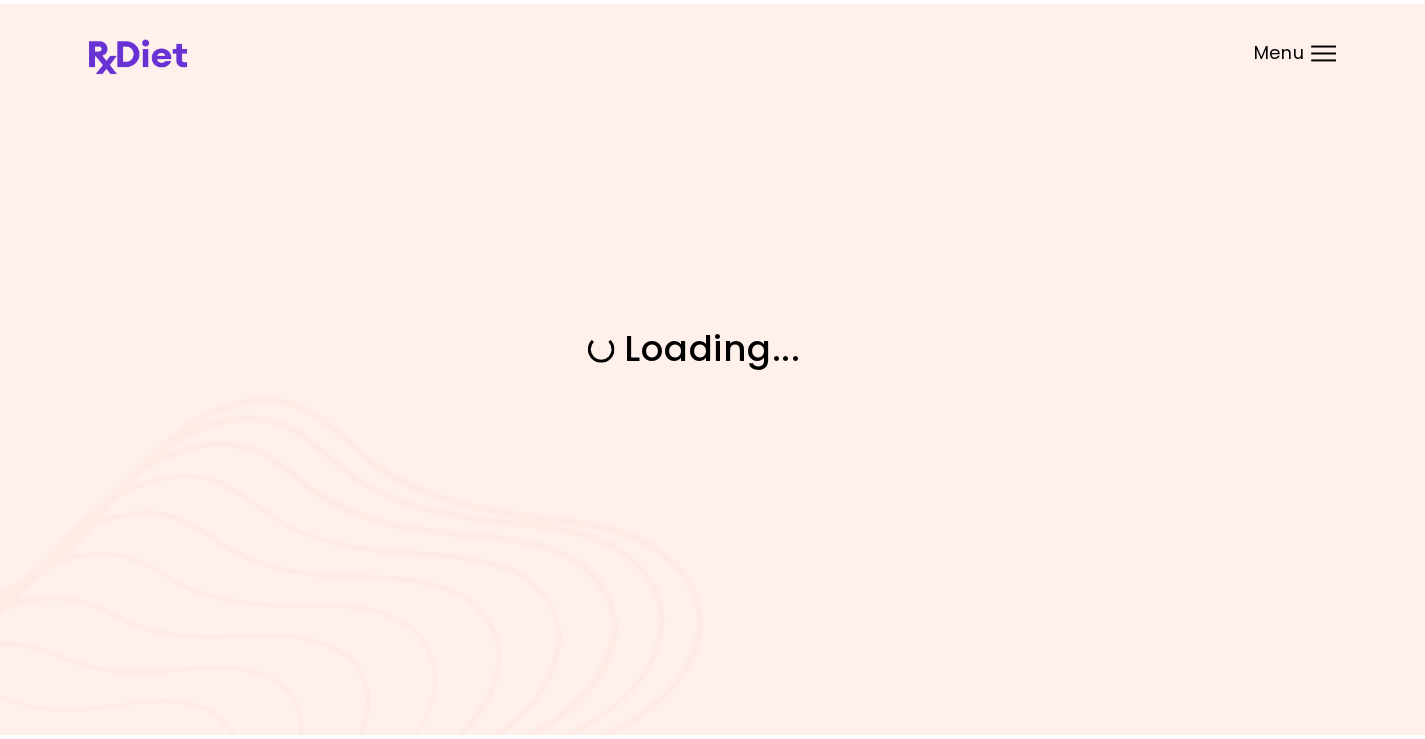 scroll, scrollTop: 0, scrollLeft: 0, axis: both 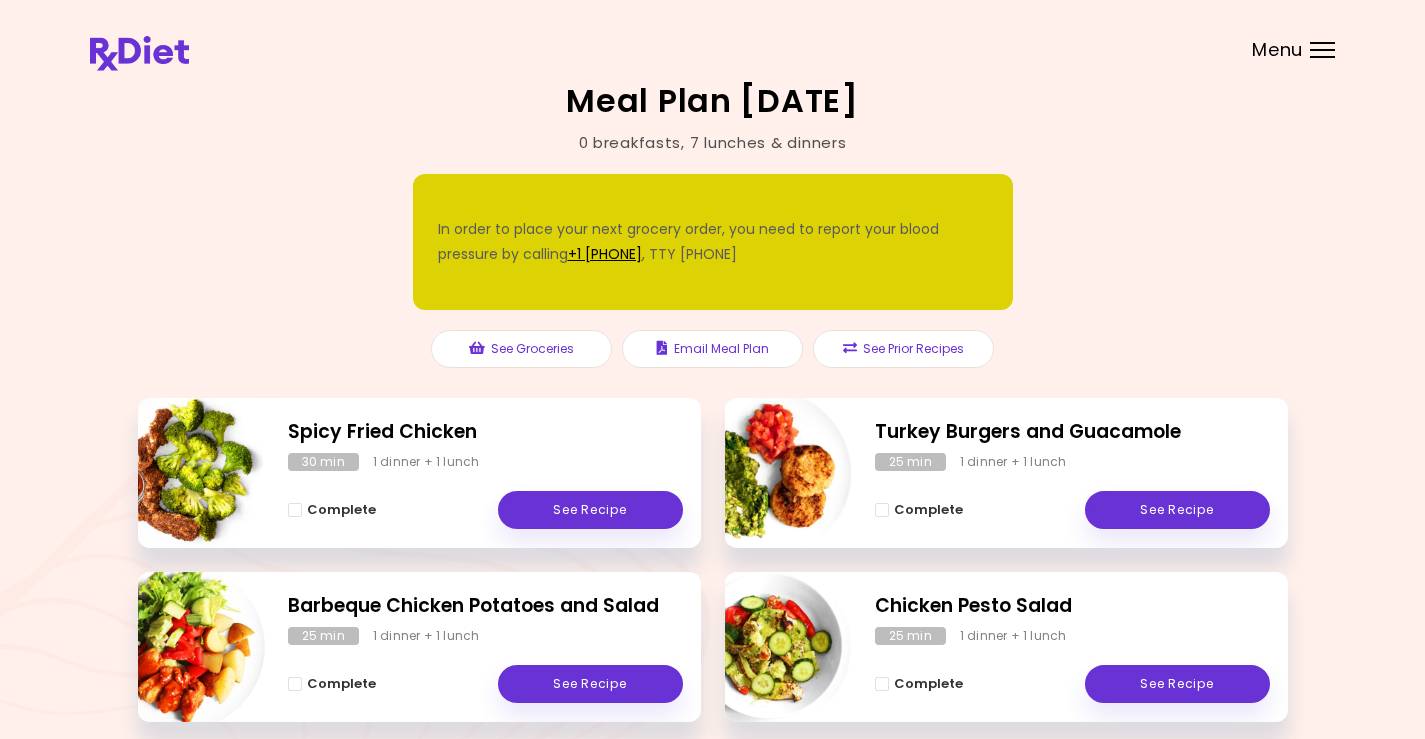 drag, startPoint x: 1324, startPoint y: 43, endPoint x: 1277, endPoint y: 57, distance: 49.0408 